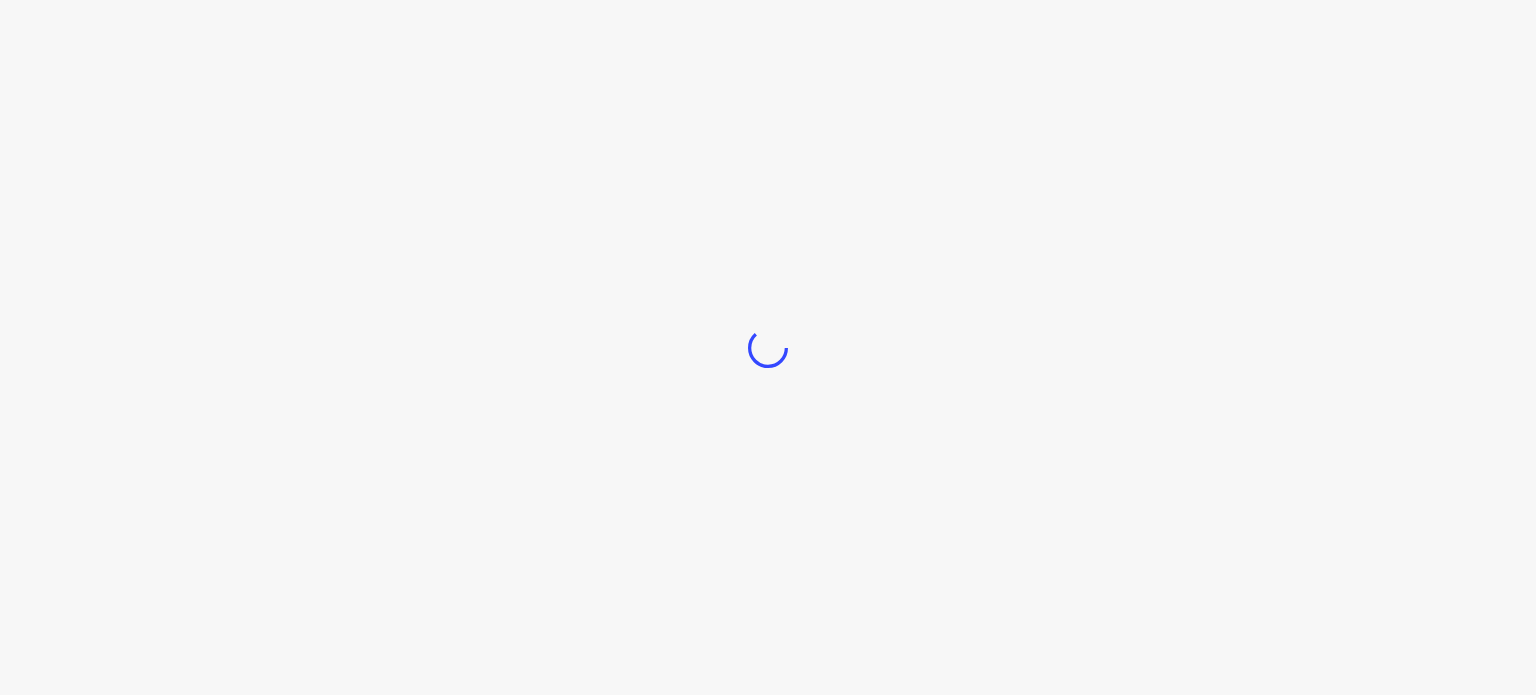 scroll, scrollTop: 0, scrollLeft: 0, axis: both 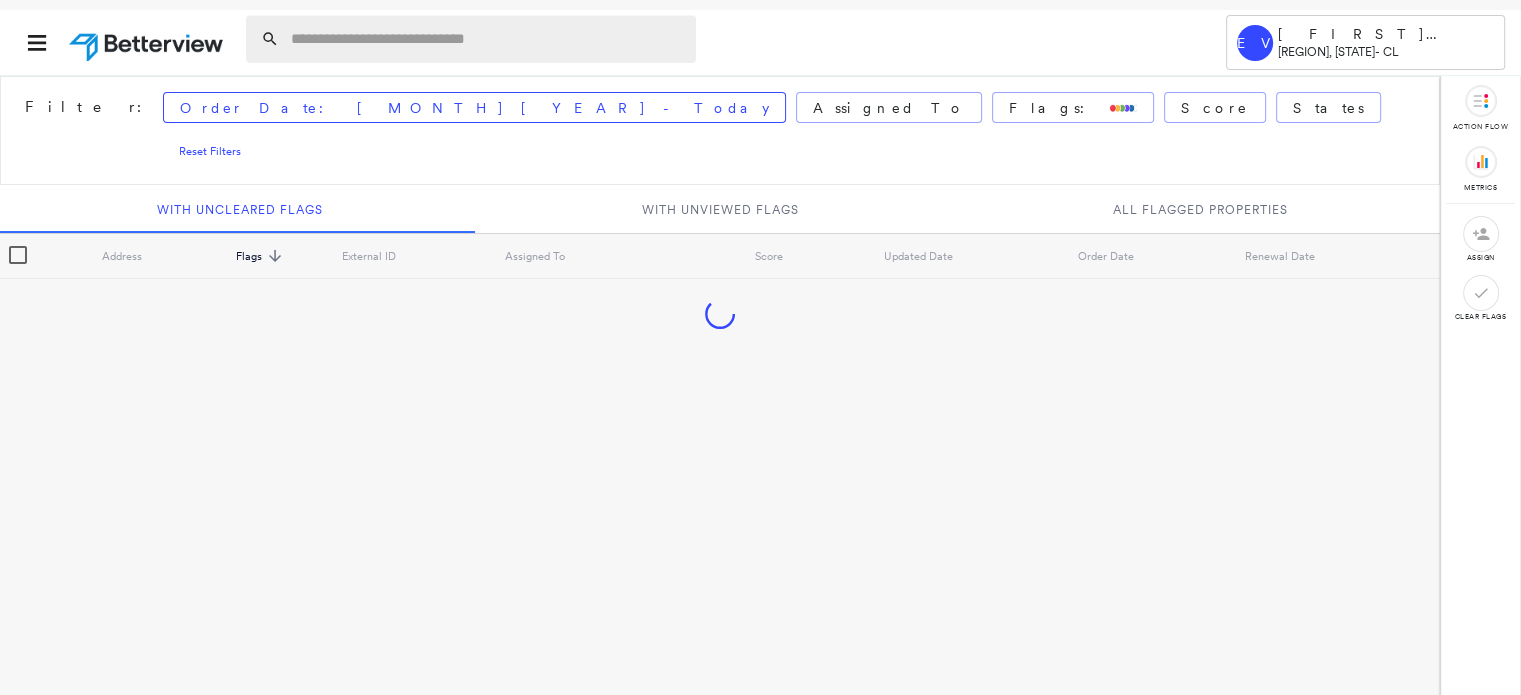 click at bounding box center [487, 39] 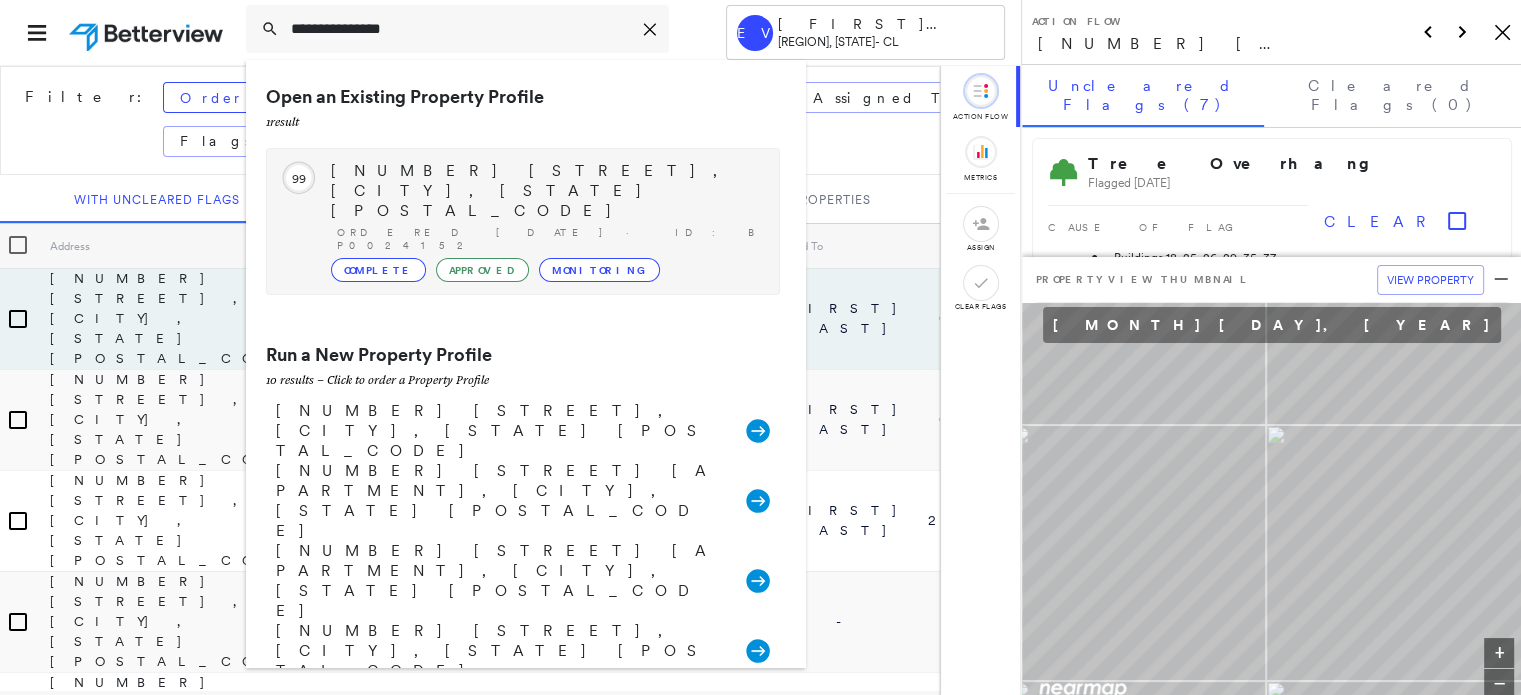 type on "**********" 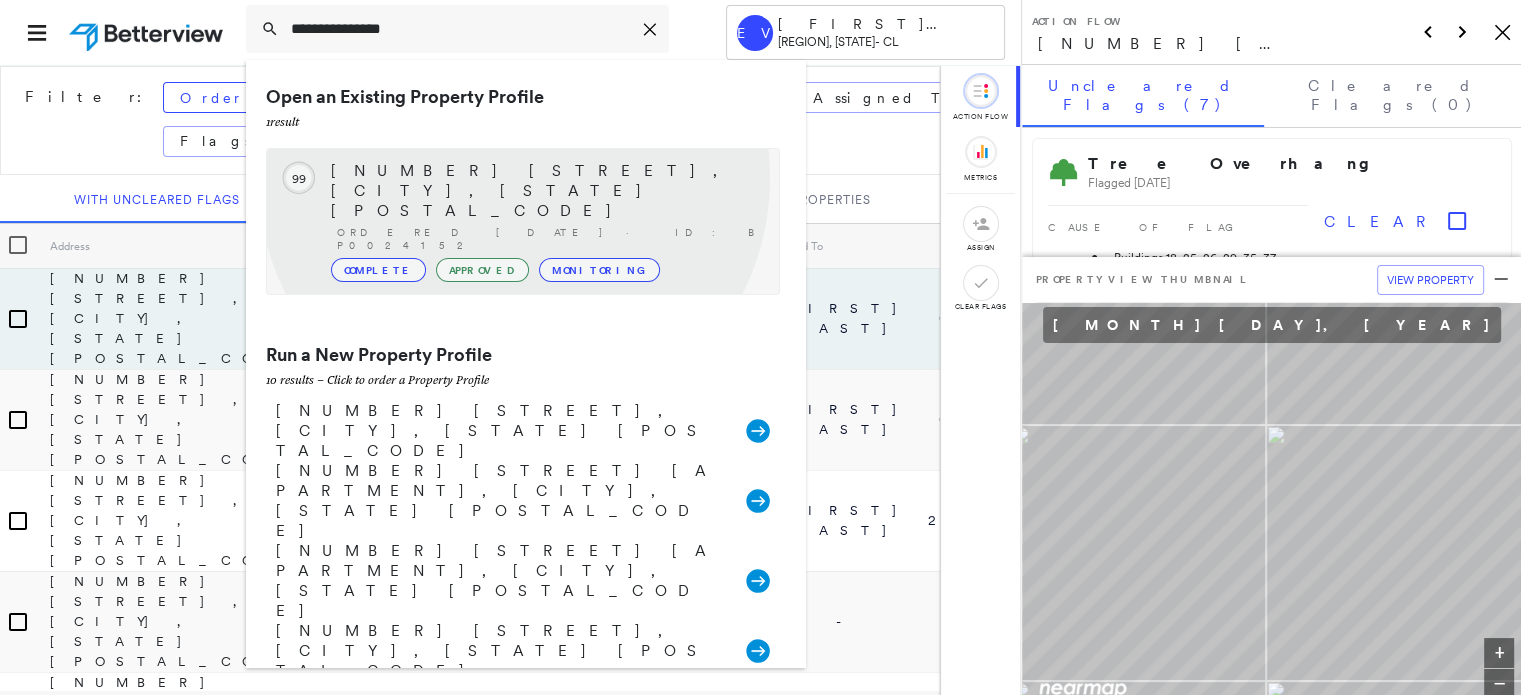 click on "[NUMBER] [STREET], [CITY], [STATE] [POSTAL_CODE]" at bounding box center (545, 191) 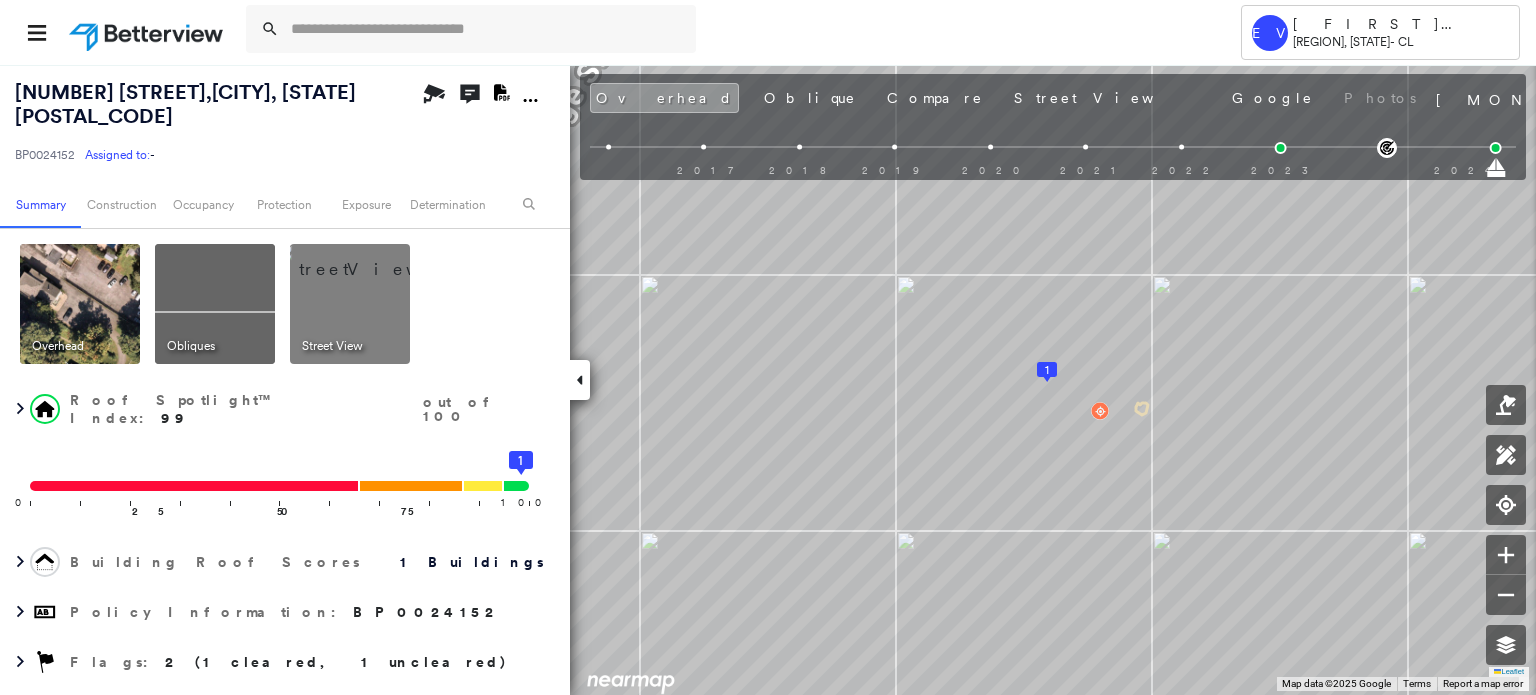 click at bounding box center [374, 259] 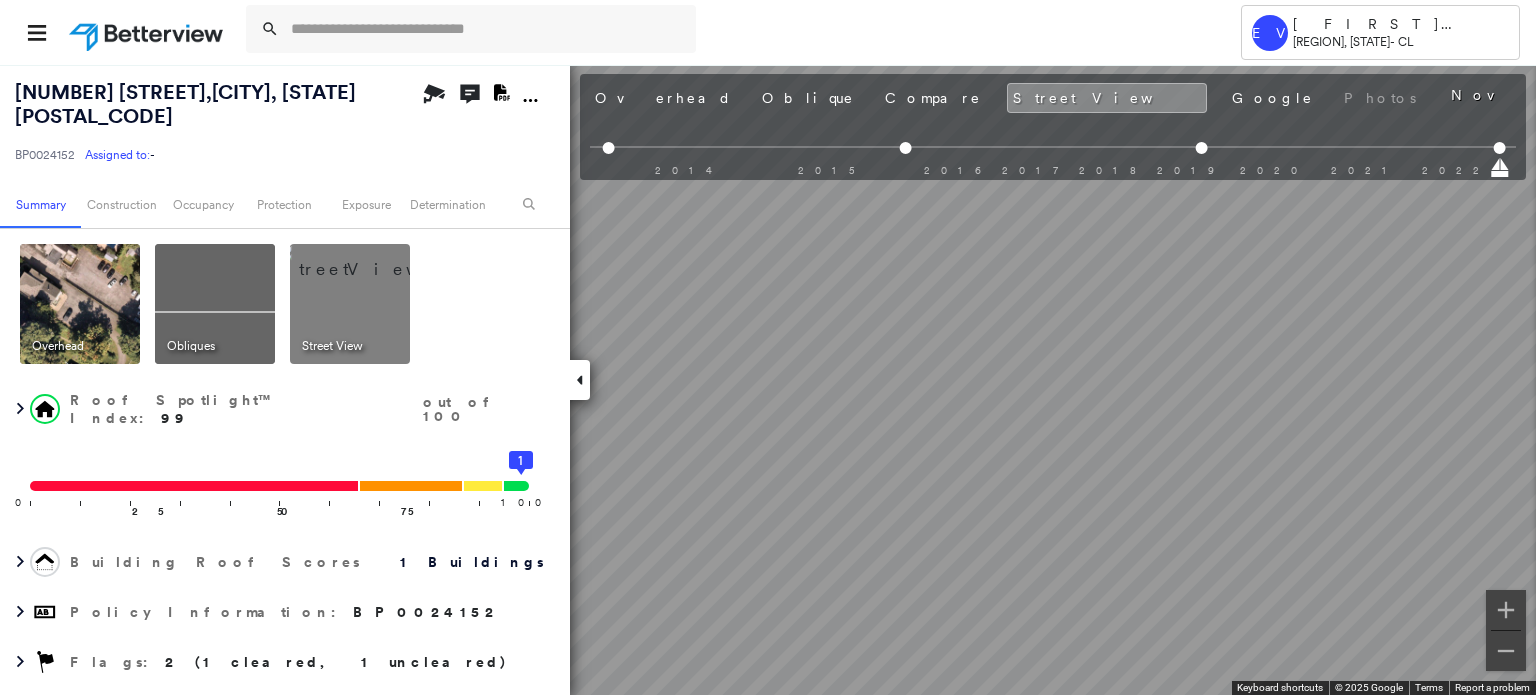 click at bounding box center (215, 304) 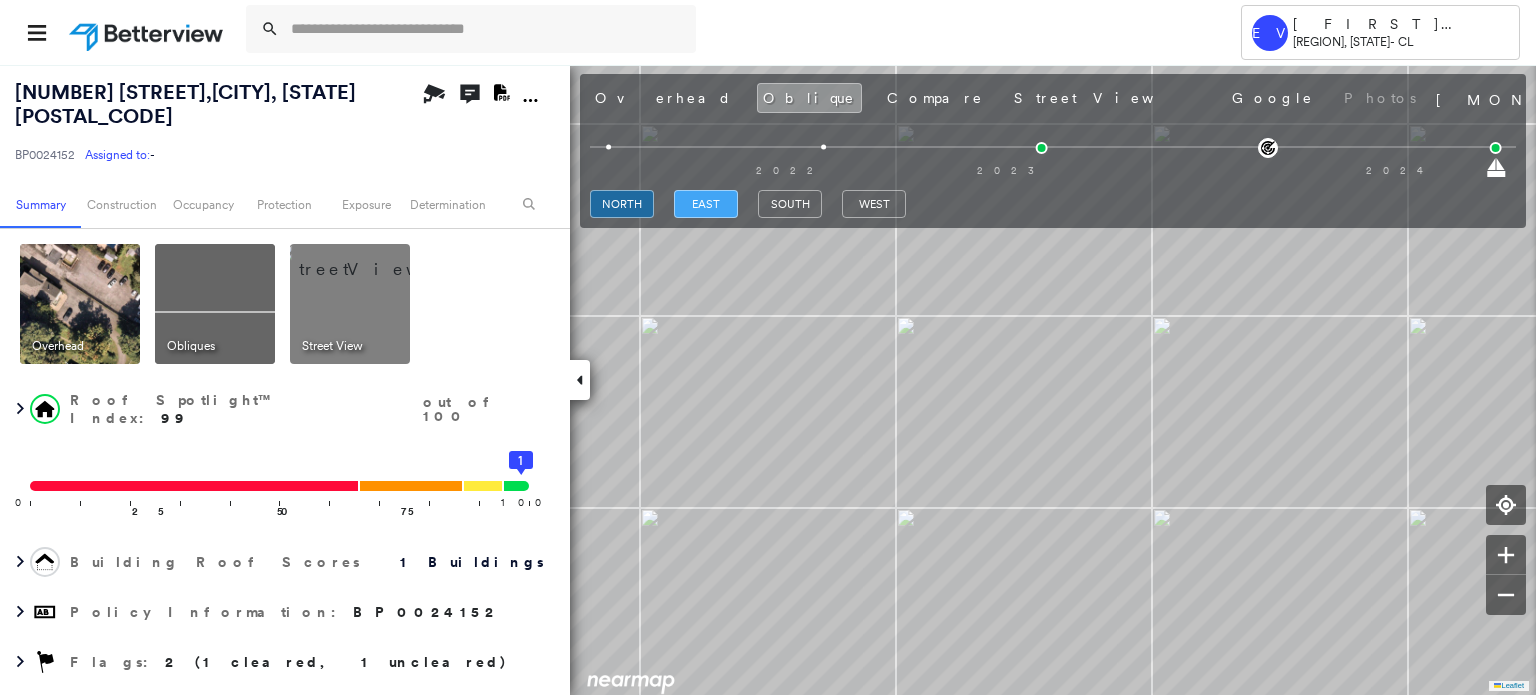 click on "east" at bounding box center [706, 204] 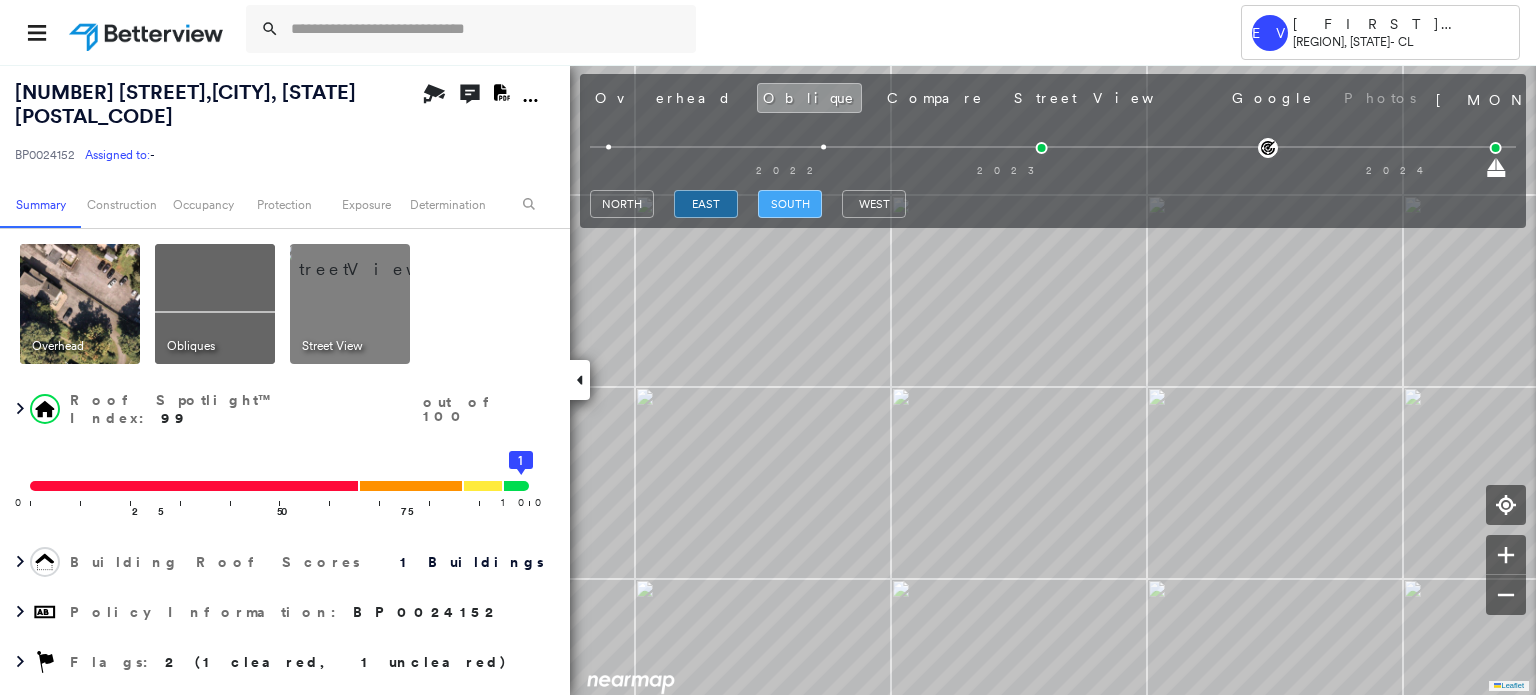 click on "south" at bounding box center [790, 204] 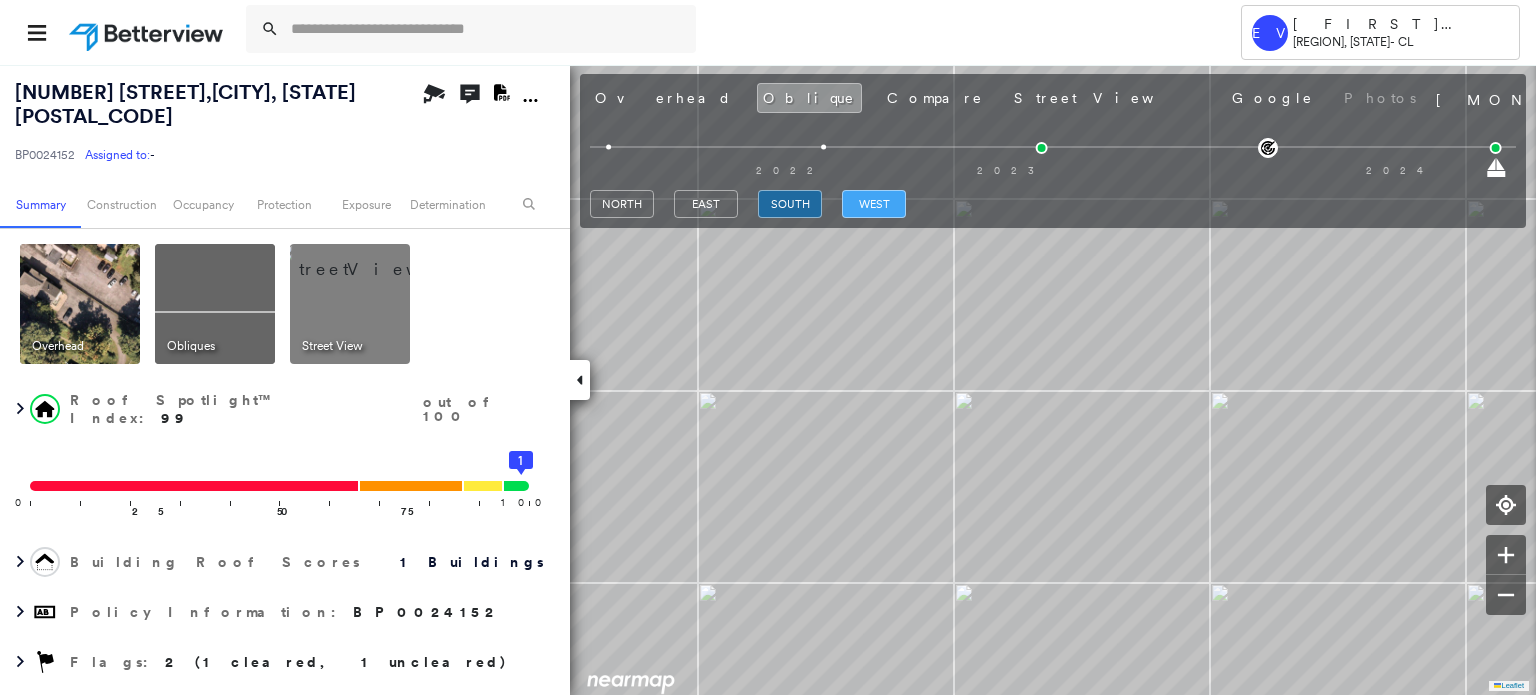 click on "west" at bounding box center (874, 204) 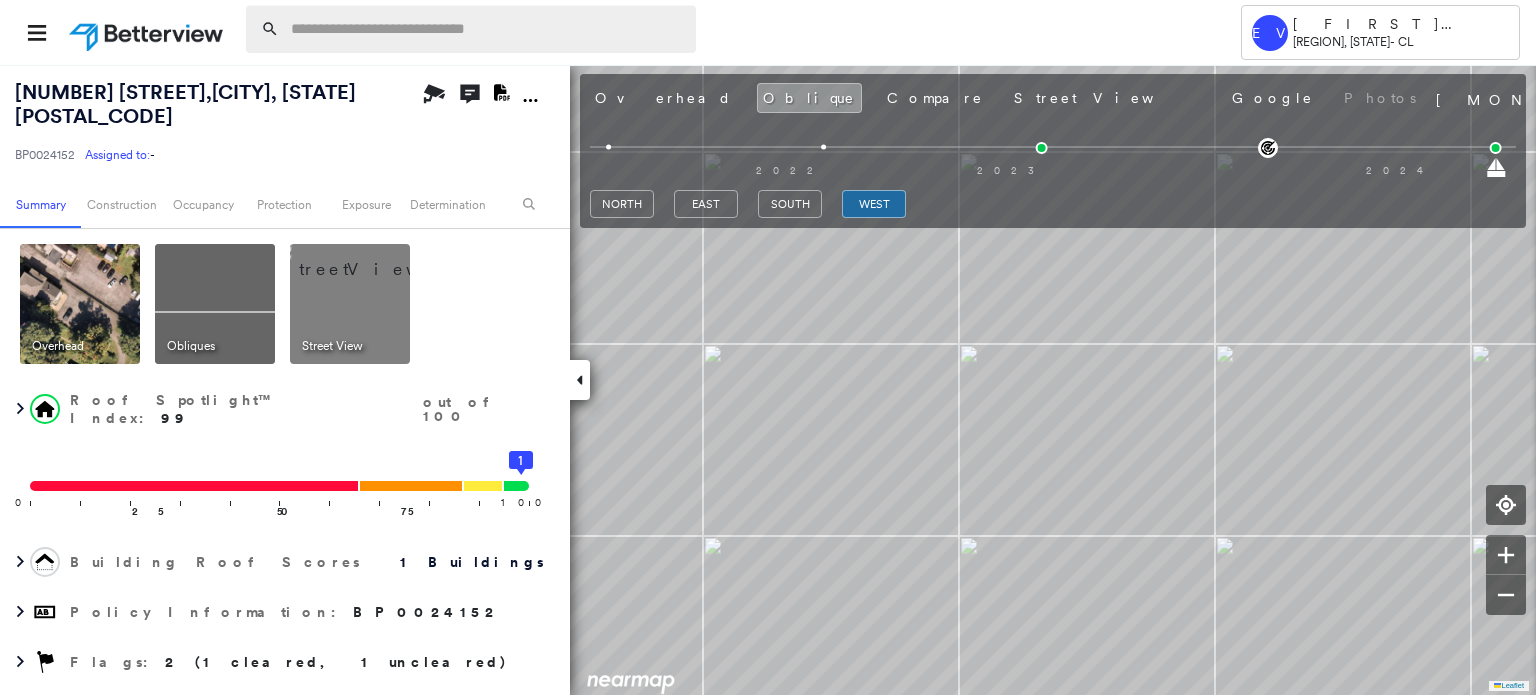 click at bounding box center (487, 29) 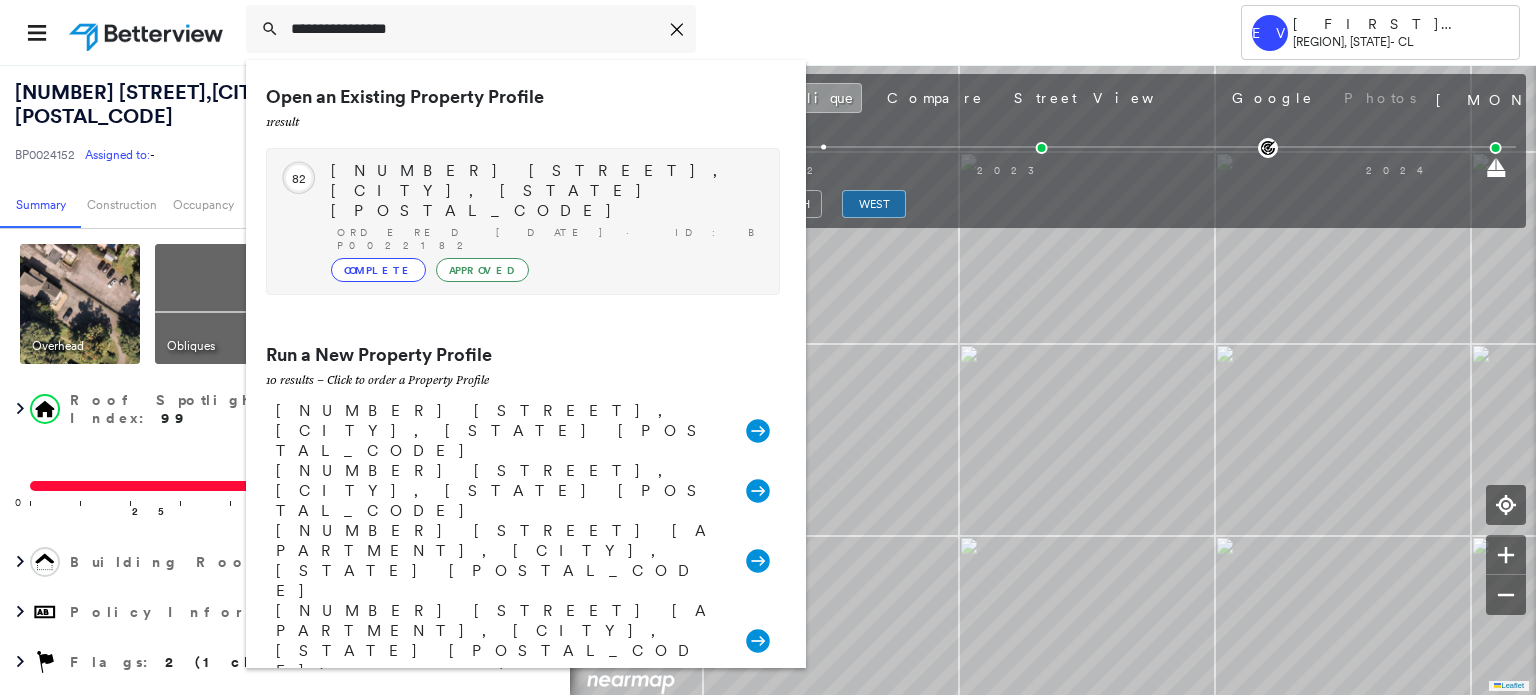 type on "**********" 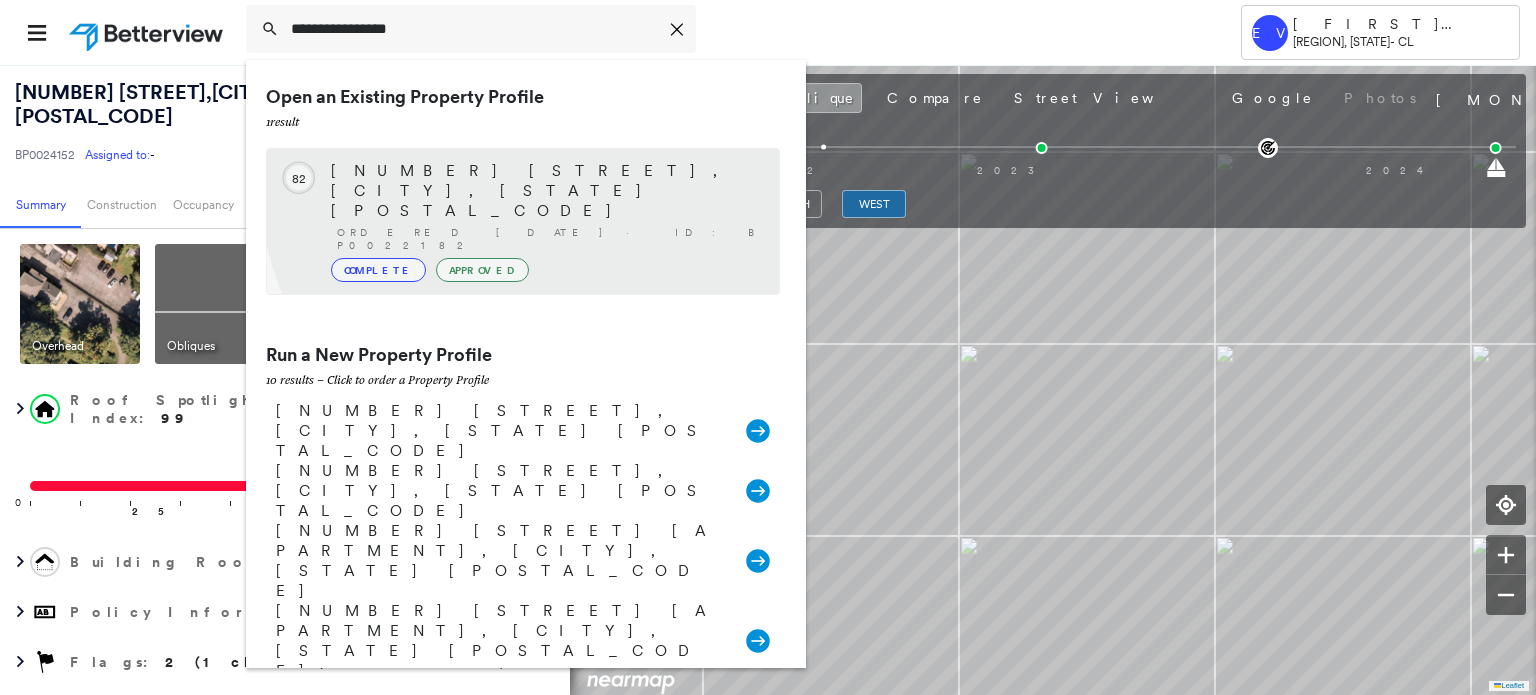 click on "[NUMBER] [STREET], [CITY], [STATE] [POSTAL_CODE]" at bounding box center [545, 191] 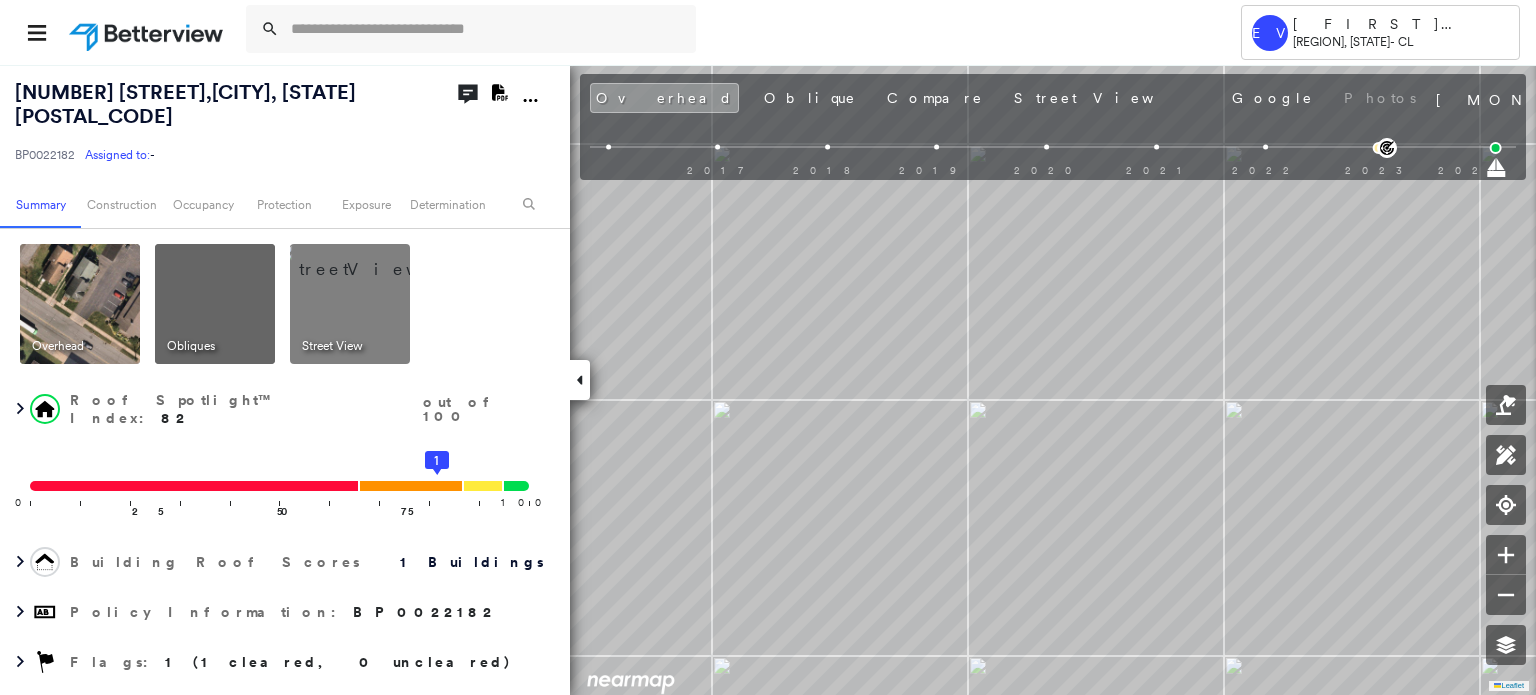 click at bounding box center [374, 259] 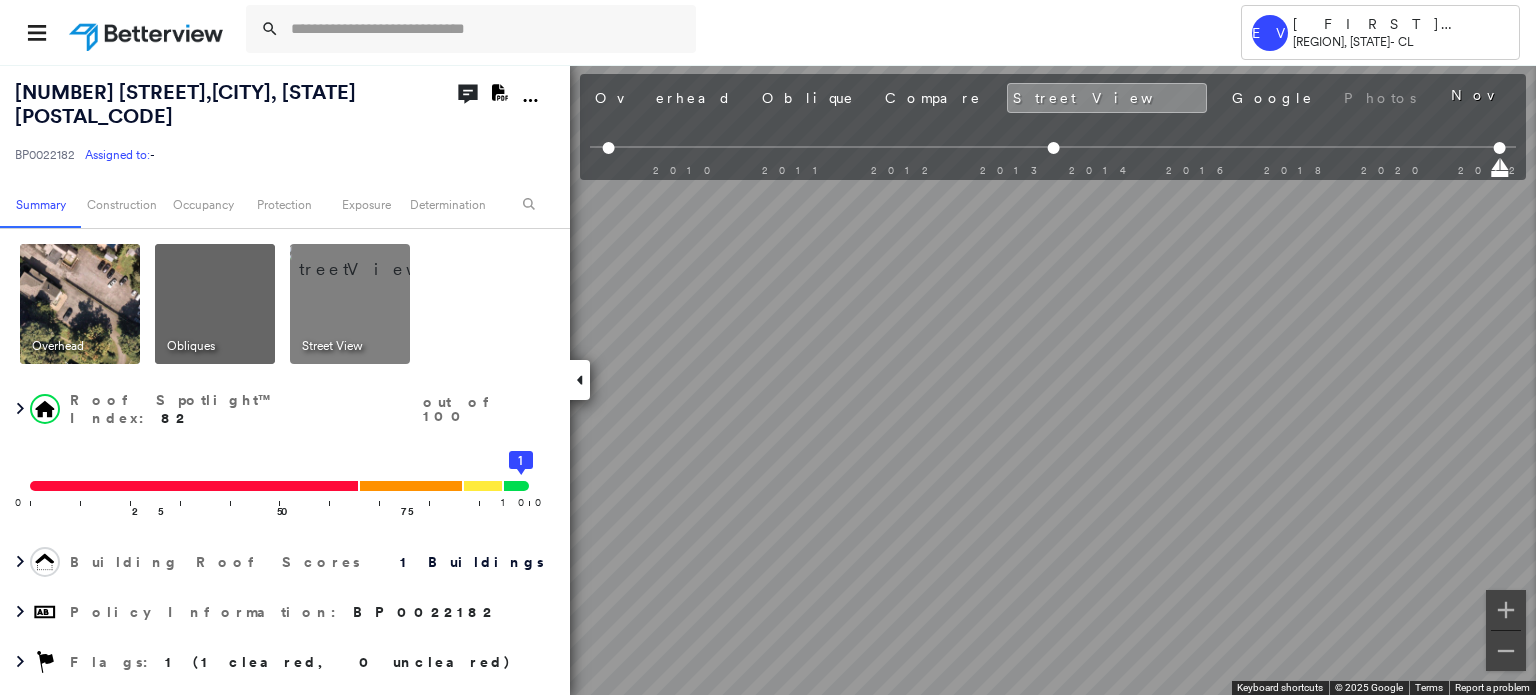 click at bounding box center [215, 304] 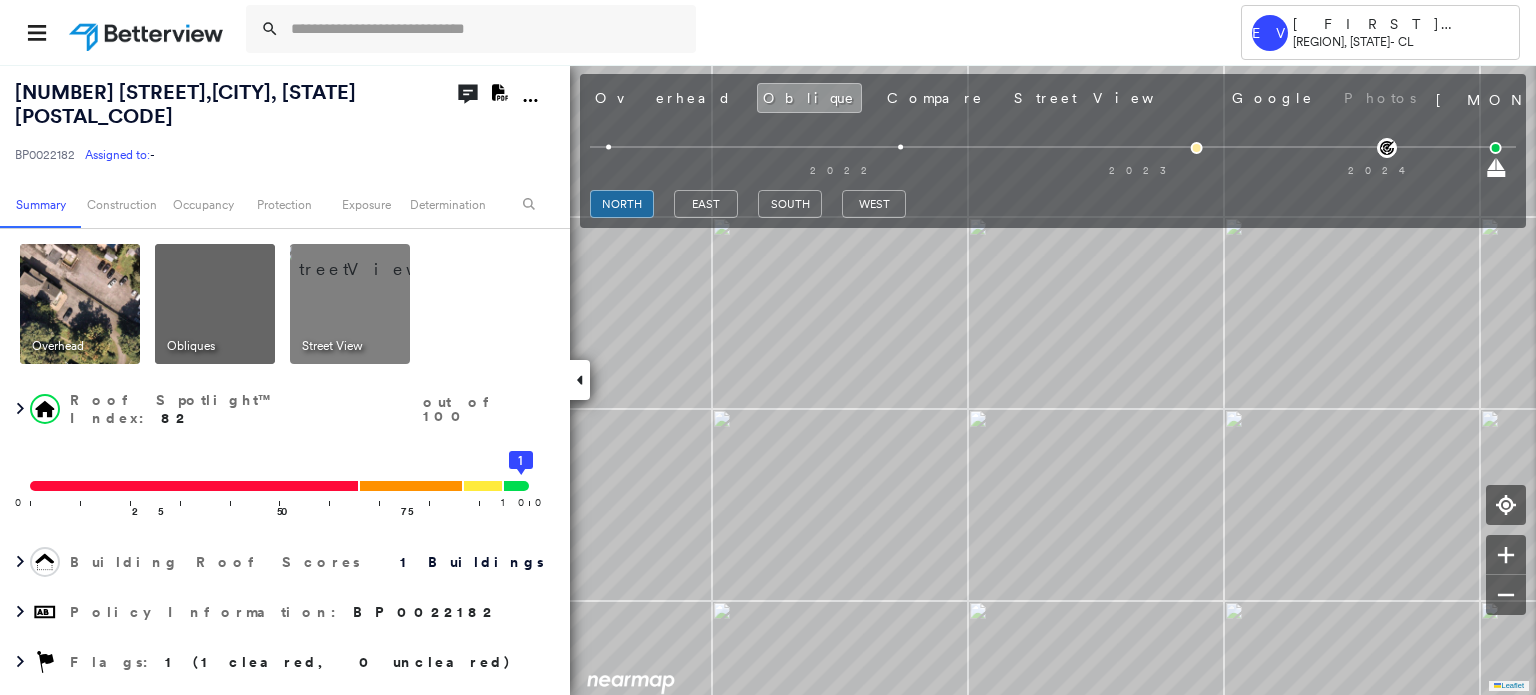 click at bounding box center (80, 304) 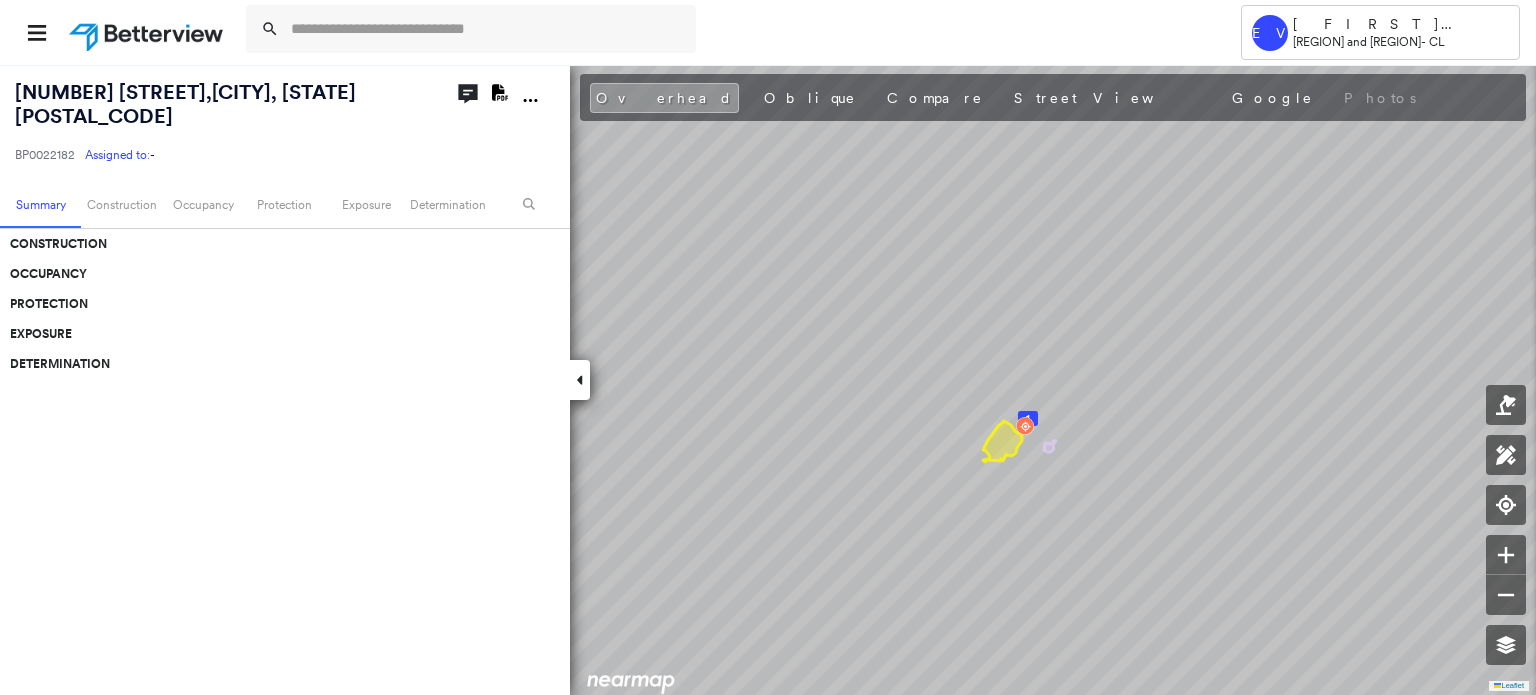 scroll, scrollTop: 0, scrollLeft: 0, axis: both 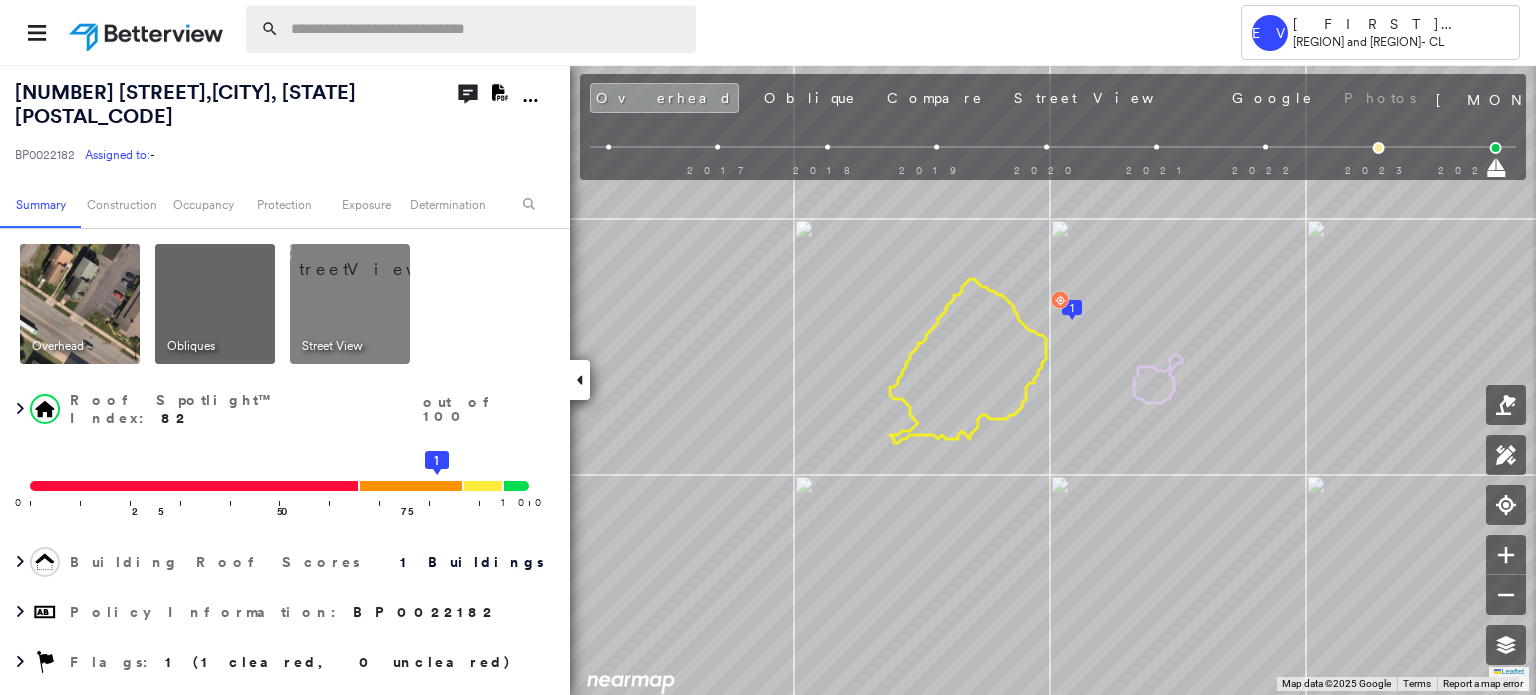 click at bounding box center (487, 29) 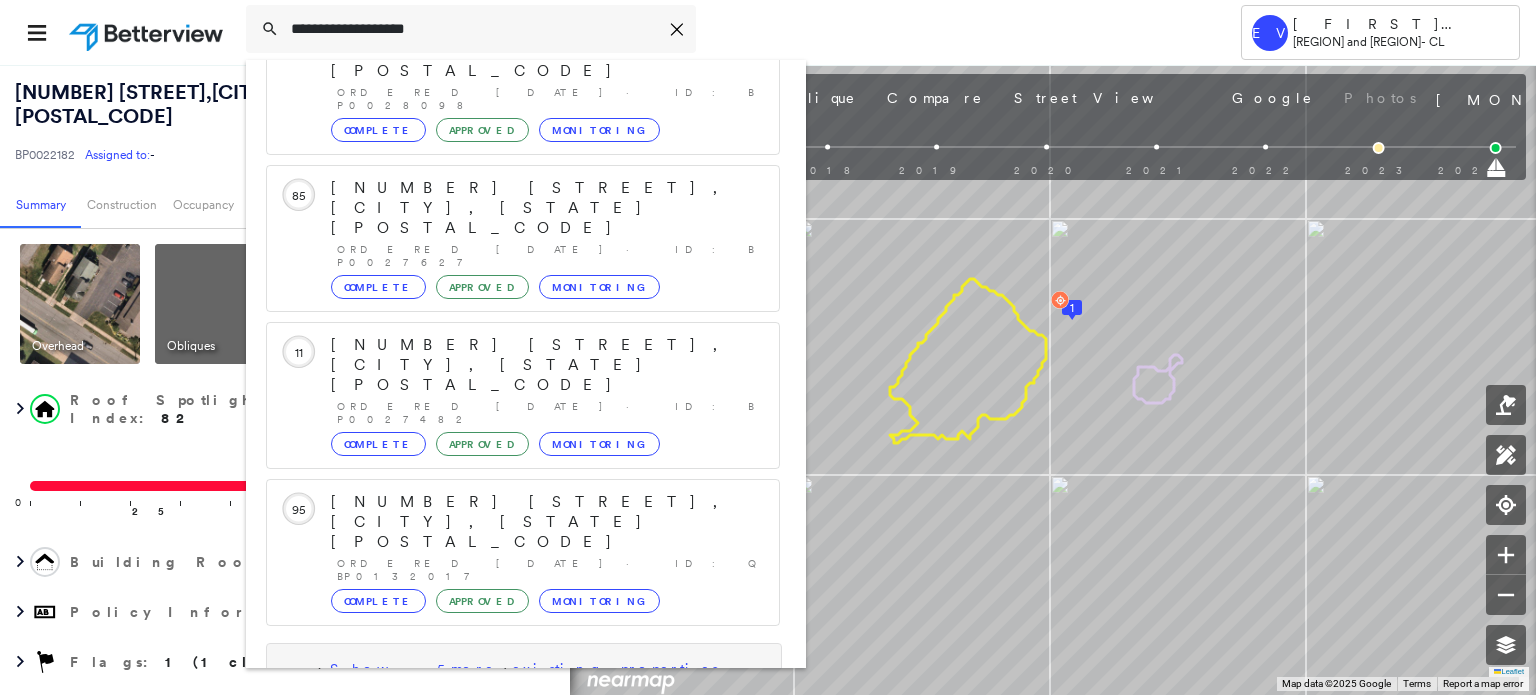 type on "**********" 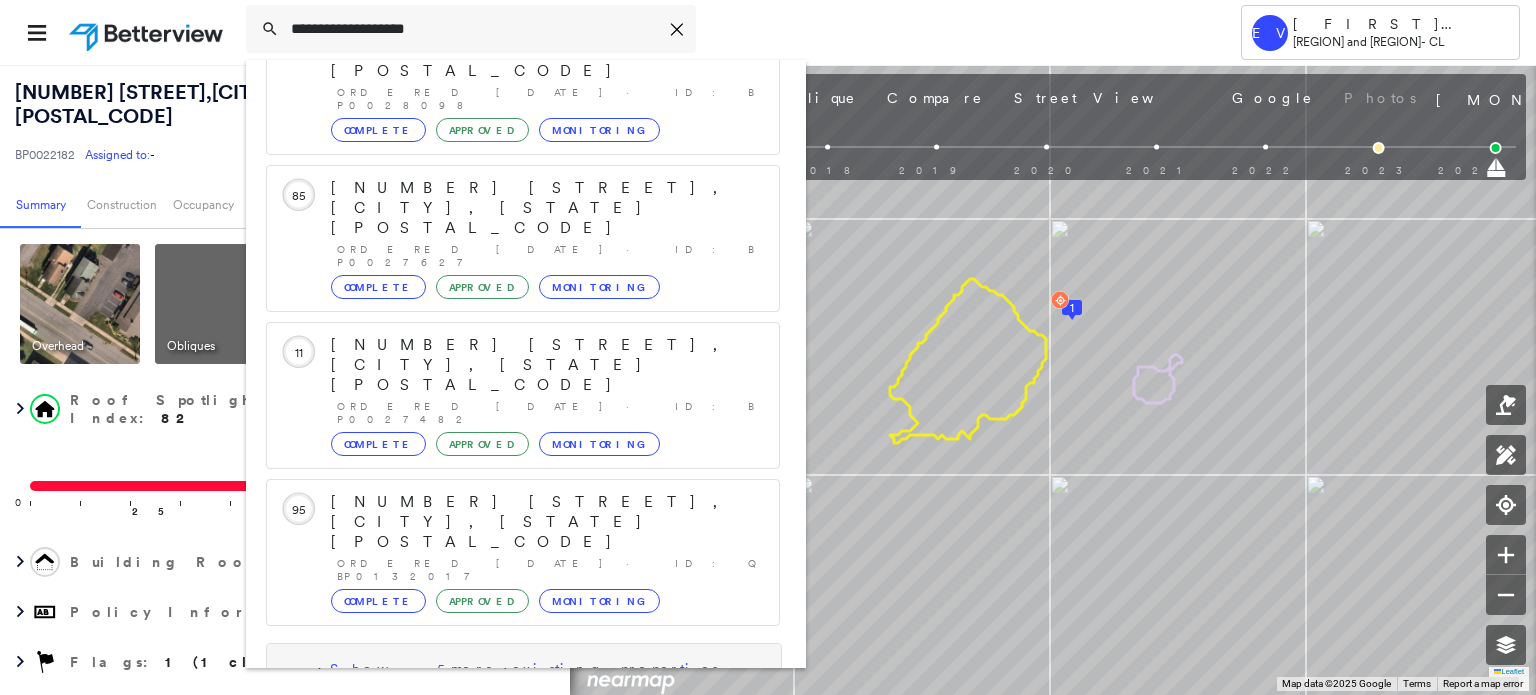 click on "Show  5  more existing properties" at bounding box center [524, 669] 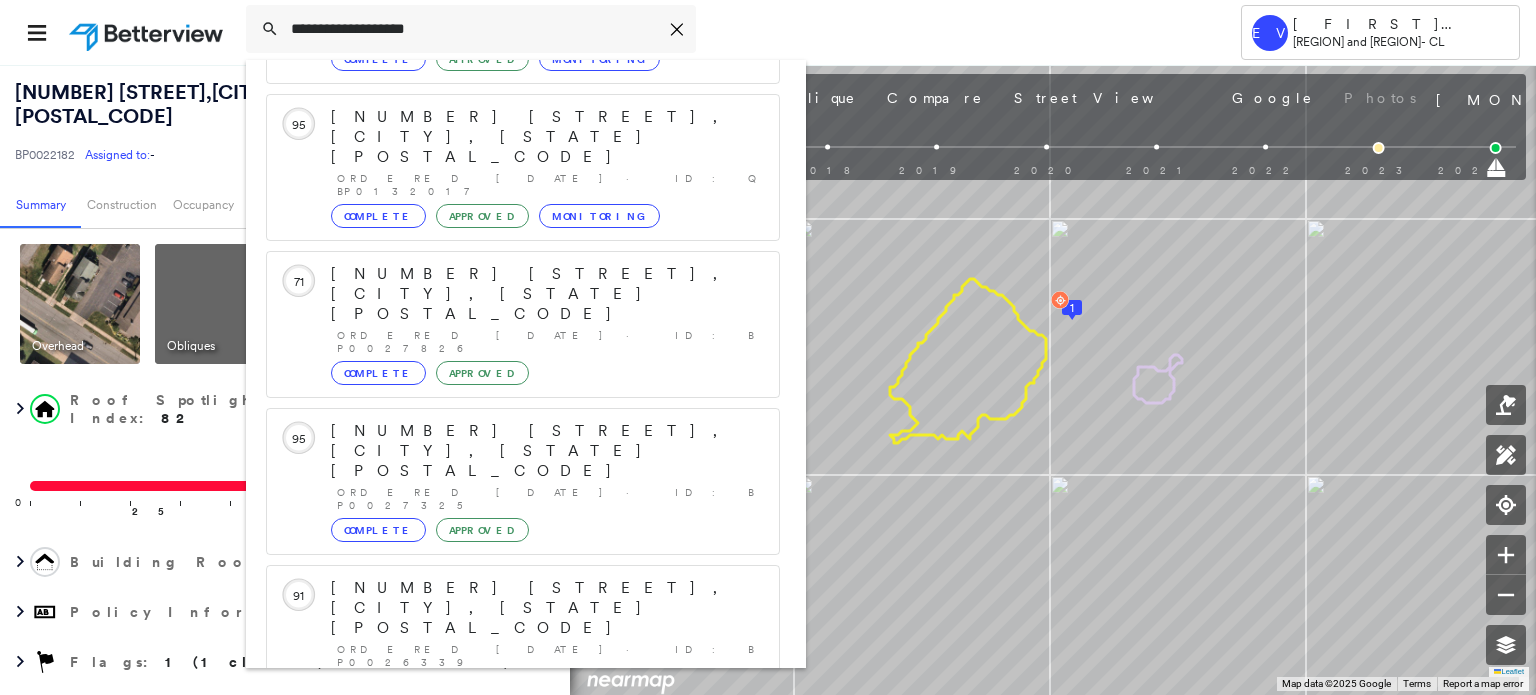 scroll, scrollTop: 782, scrollLeft: 0, axis: vertical 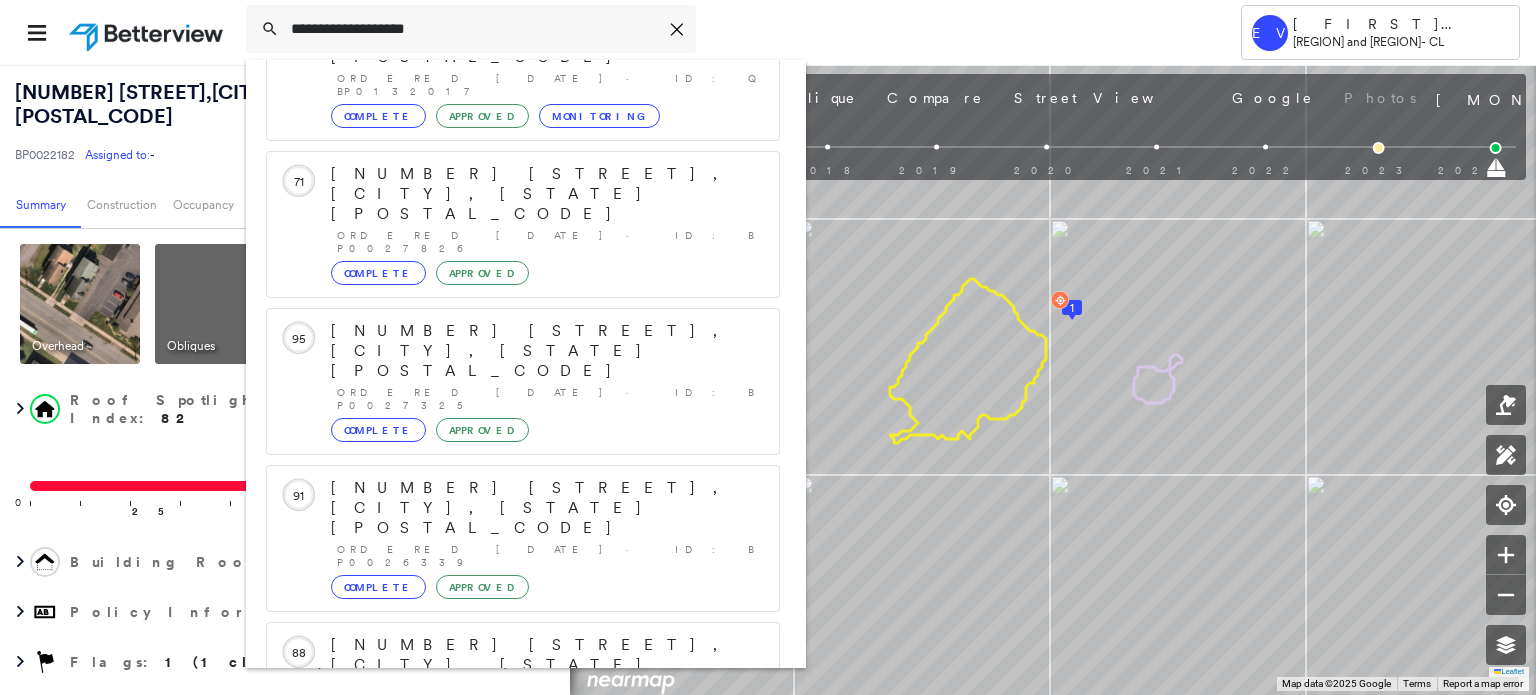 click on "Show  5  more existing properties" at bounding box center (524, 969) 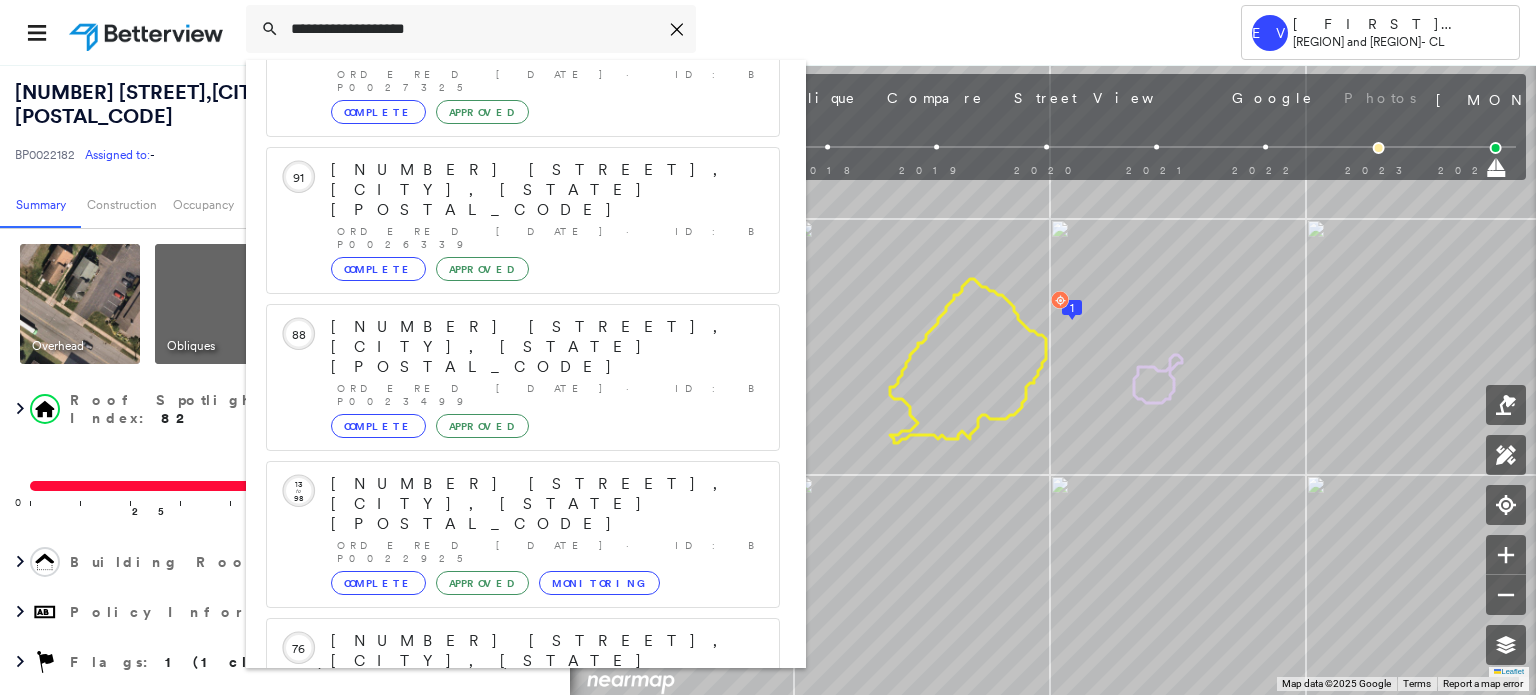 scroll, scrollTop: 1329, scrollLeft: 0, axis: vertical 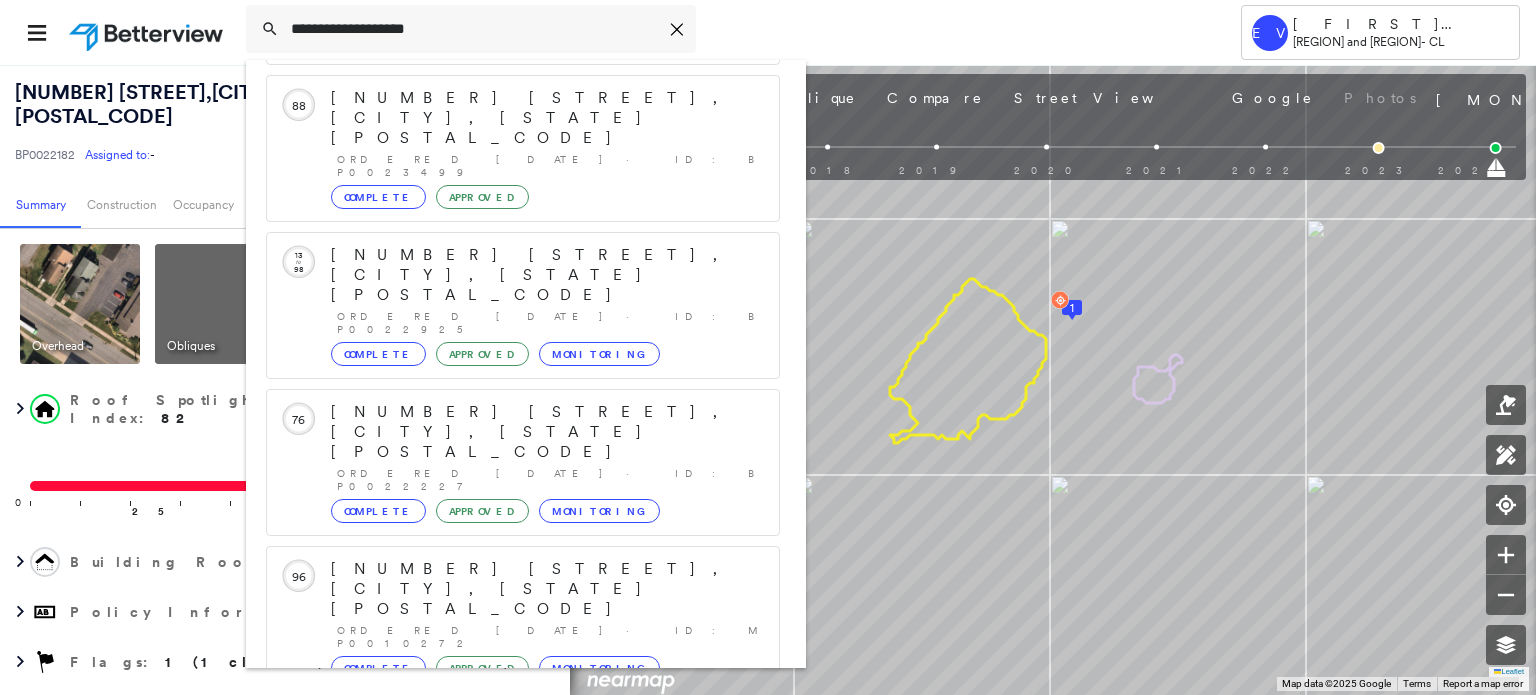 click on "41 Main St, Cortland, NY 13045" at bounding box center (501, 1352) 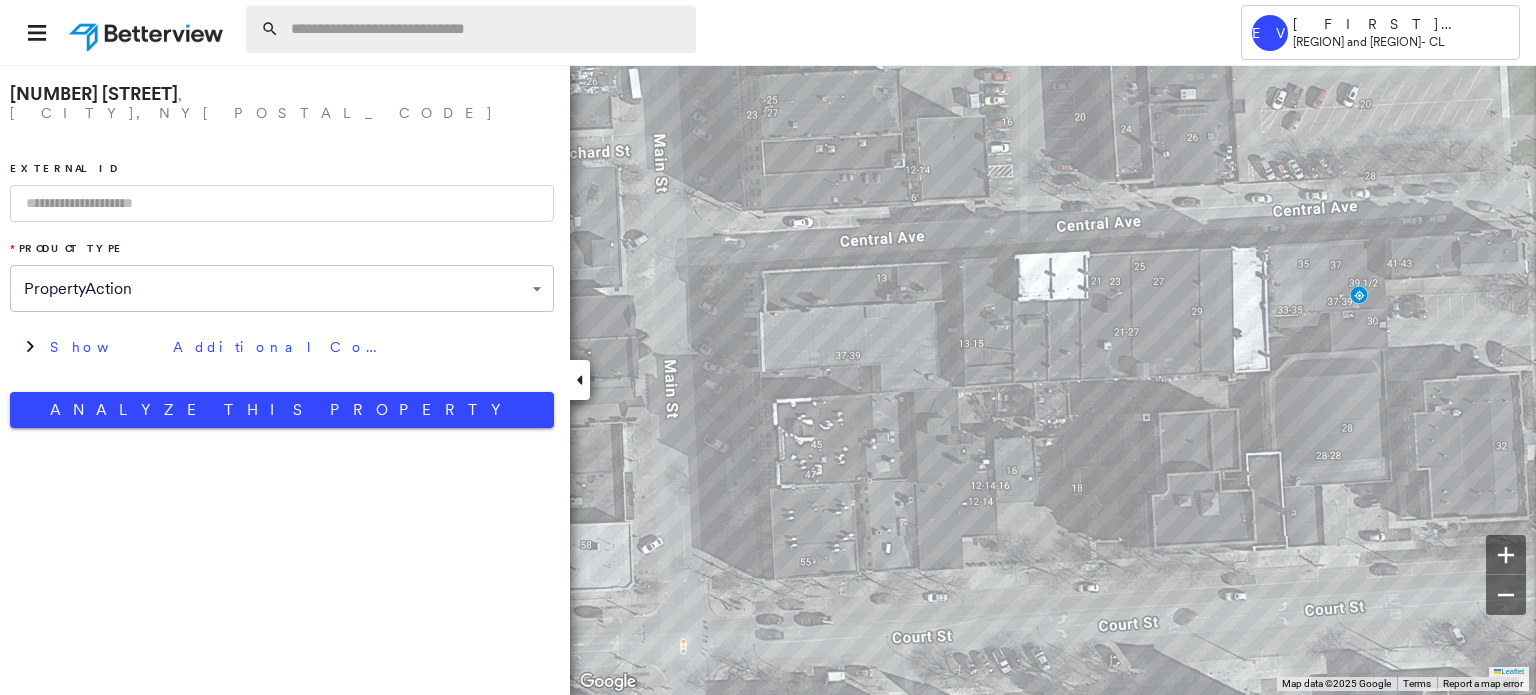 click at bounding box center [487, 29] 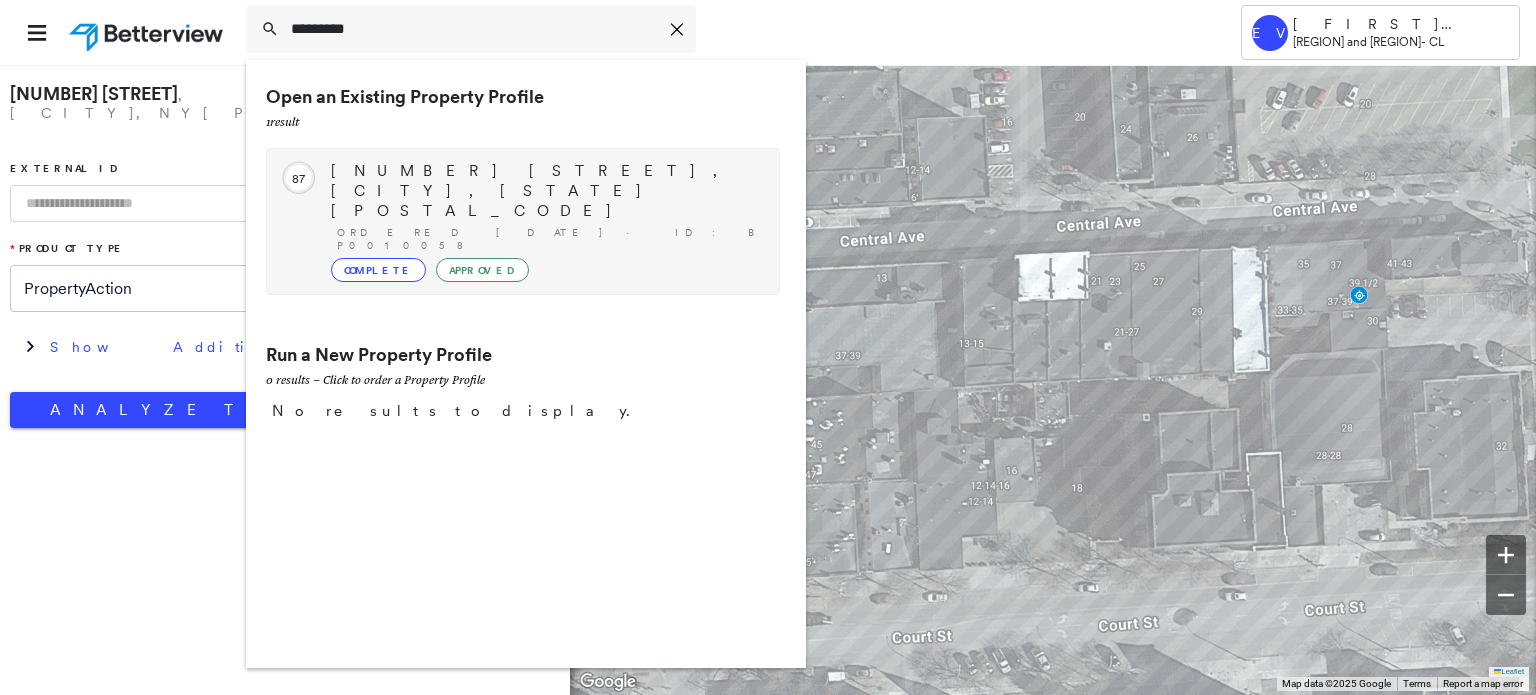 type on "*********" 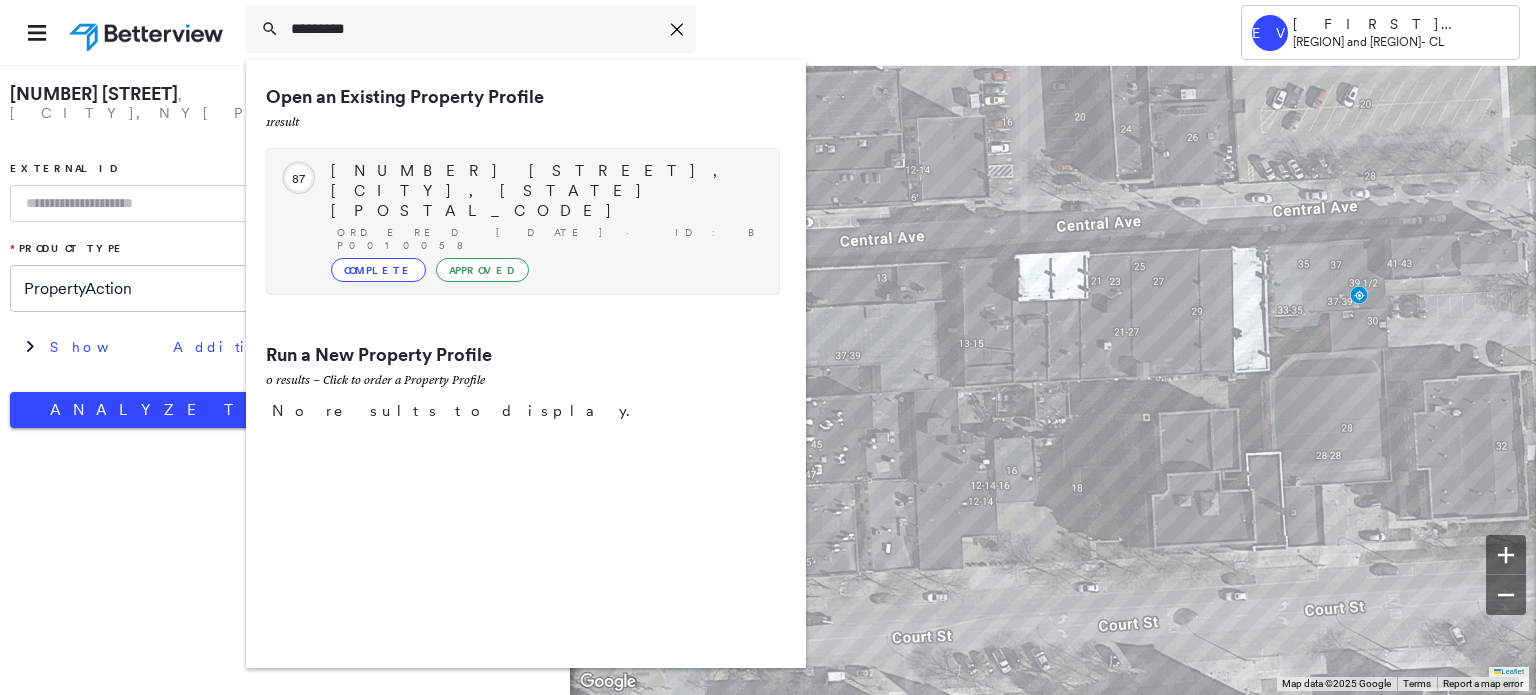 click on "41 Main St, Cortland, NY 13045 Ordered 06/23/23 · ID: BP0010058 Complete Approved" at bounding box center (545, 221) 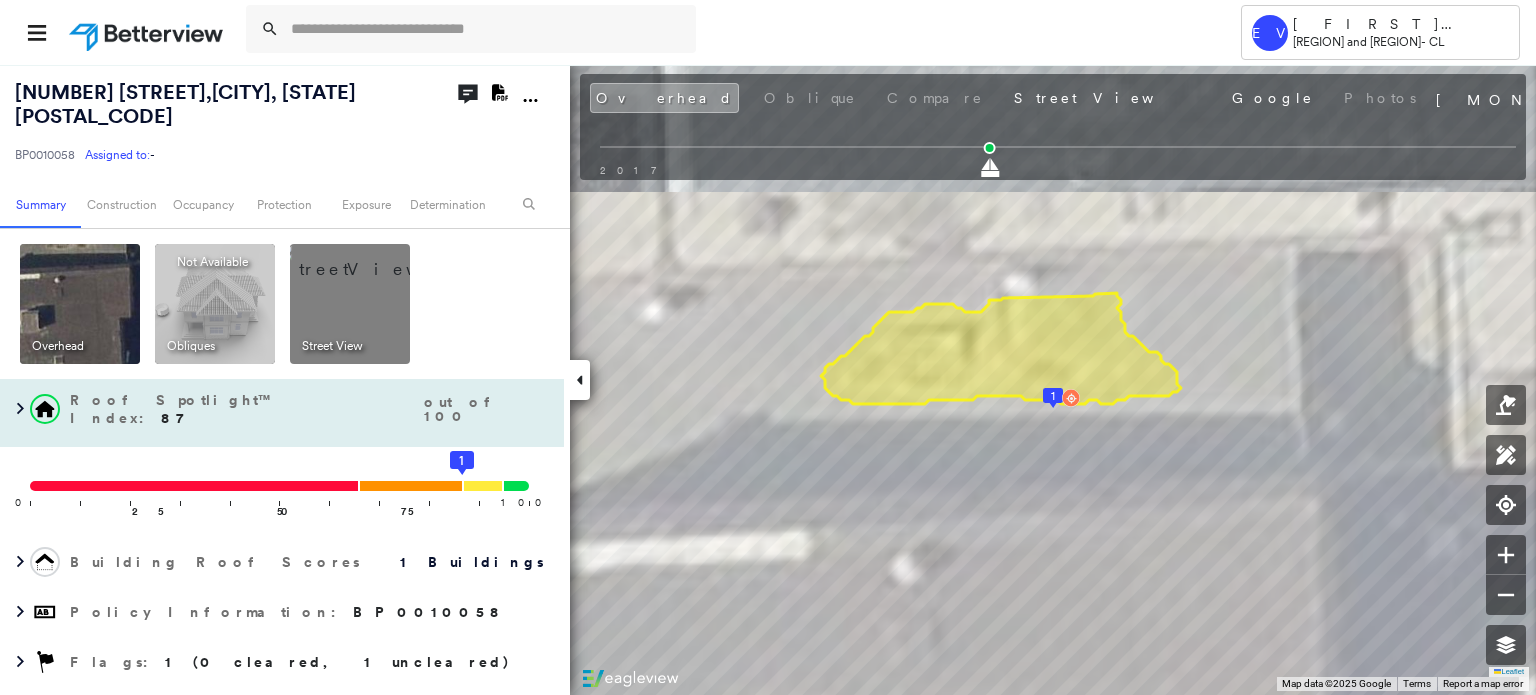 scroll, scrollTop: 100, scrollLeft: 0, axis: vertical 